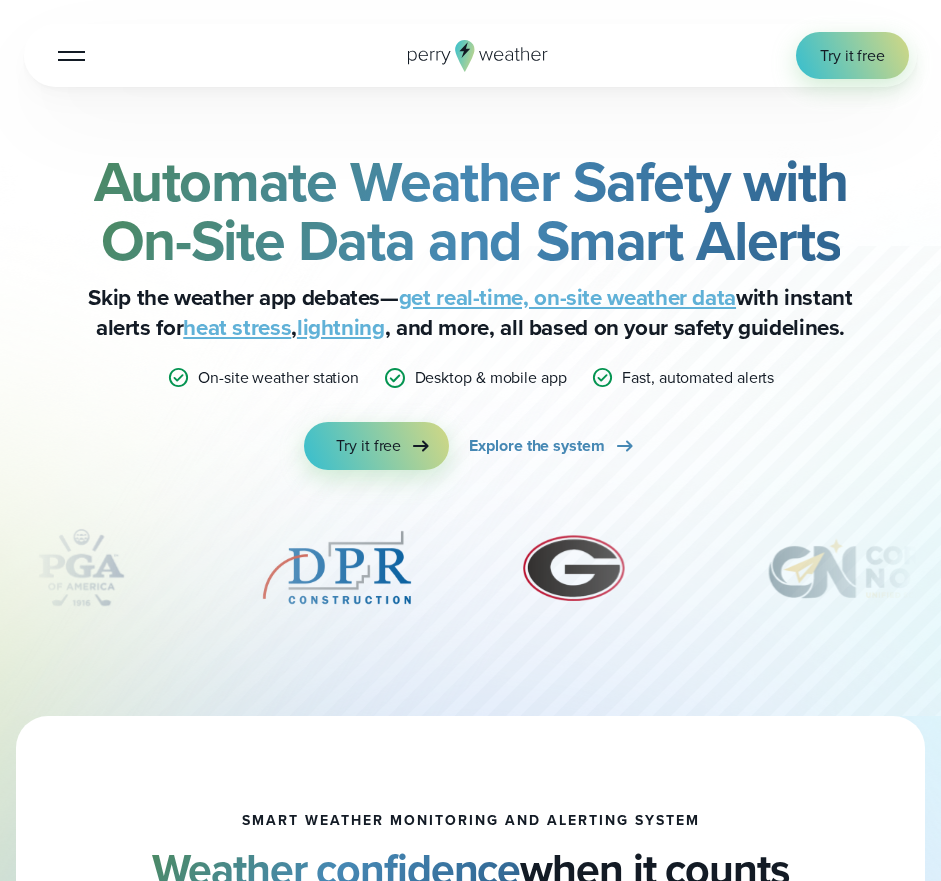 scroll, scrollTop: 0, scrollLeft: 0, axis: both 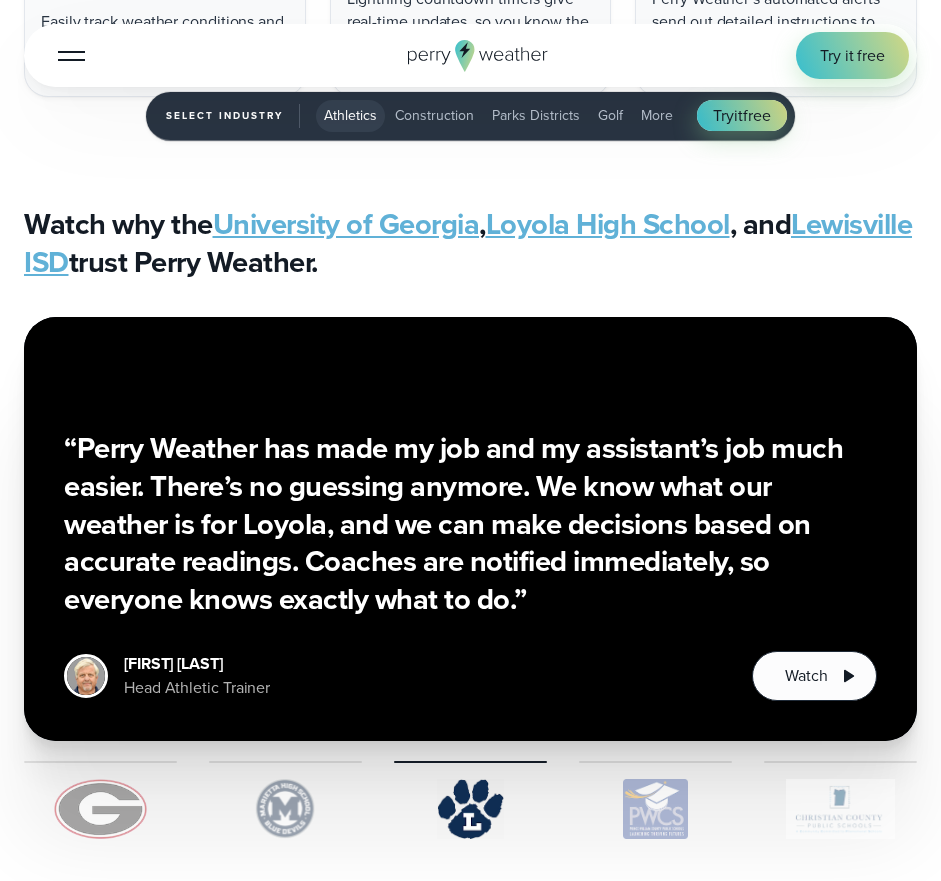 click on "University of Georgia" at bounding box center (346, 224) 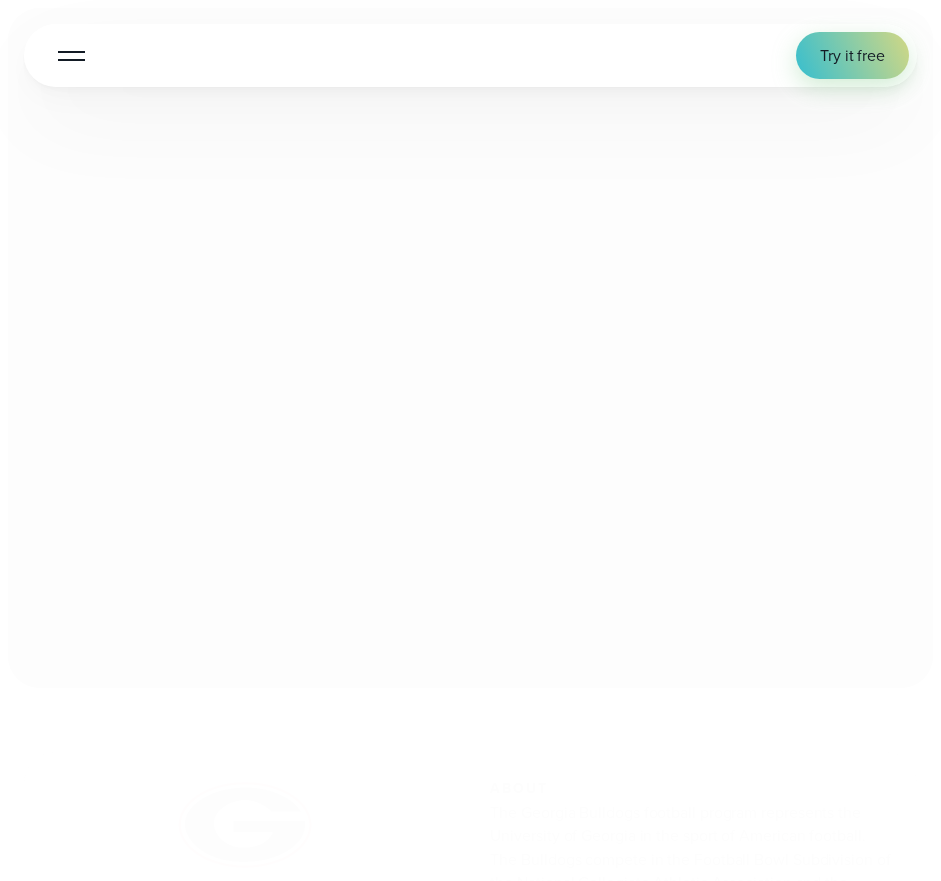 scroll, scrollTop: 0, scrollLeft: 0, axis: both 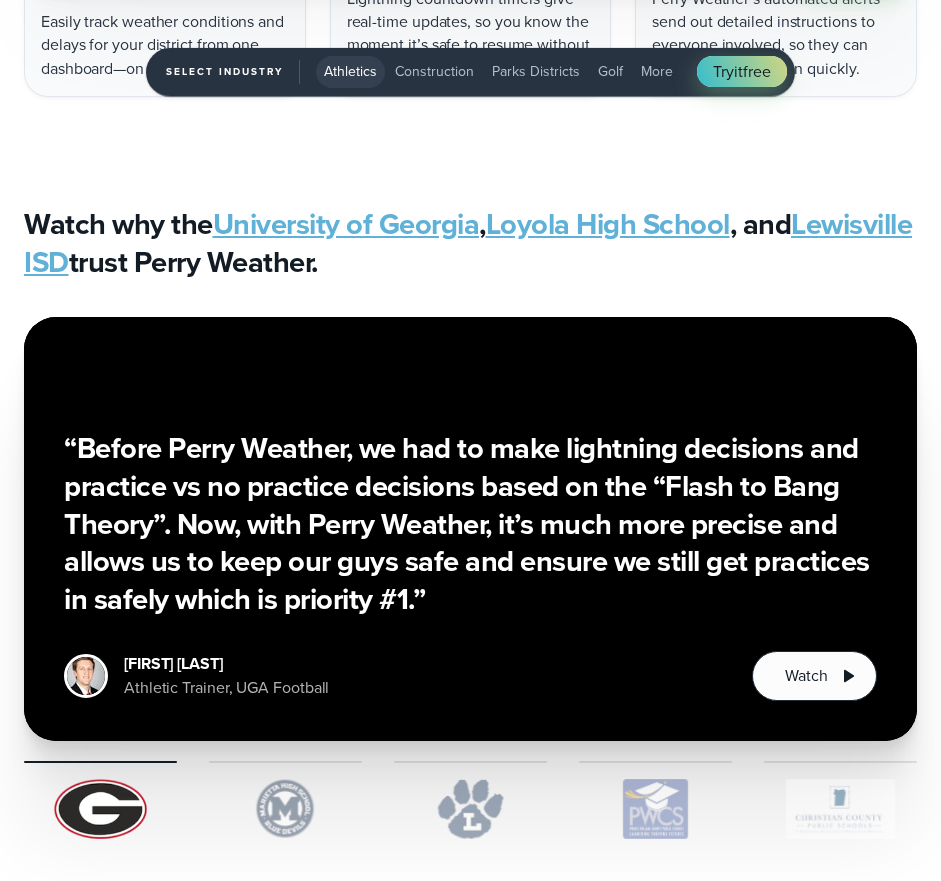 click on "Loyola High School" at bounding box center [608, 224] 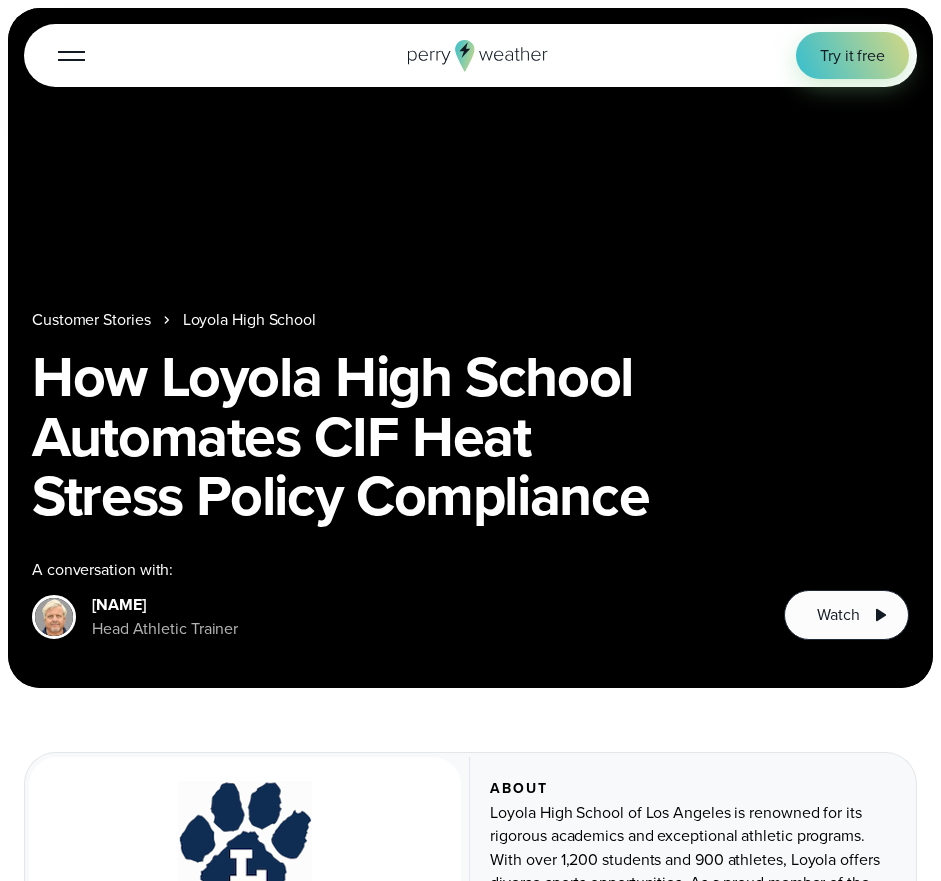 scroll, scrollTop: 0, scrollLeft: 0, axis: both 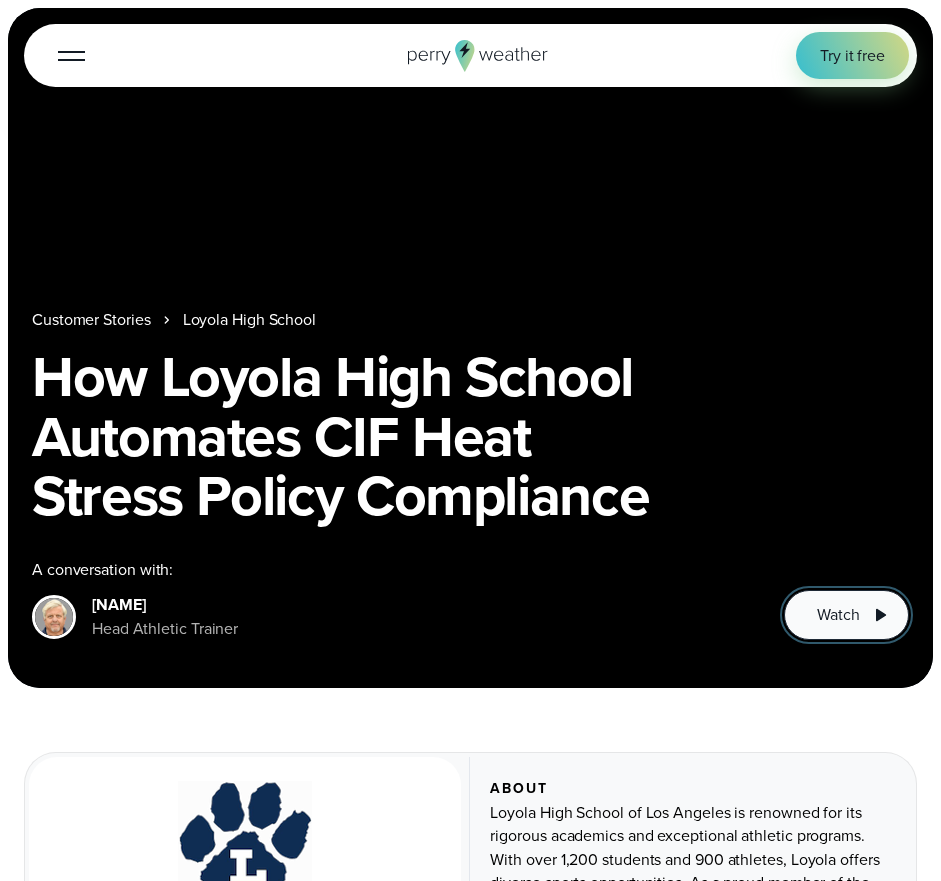 click on "Watch" at bounding box center (838, 614) 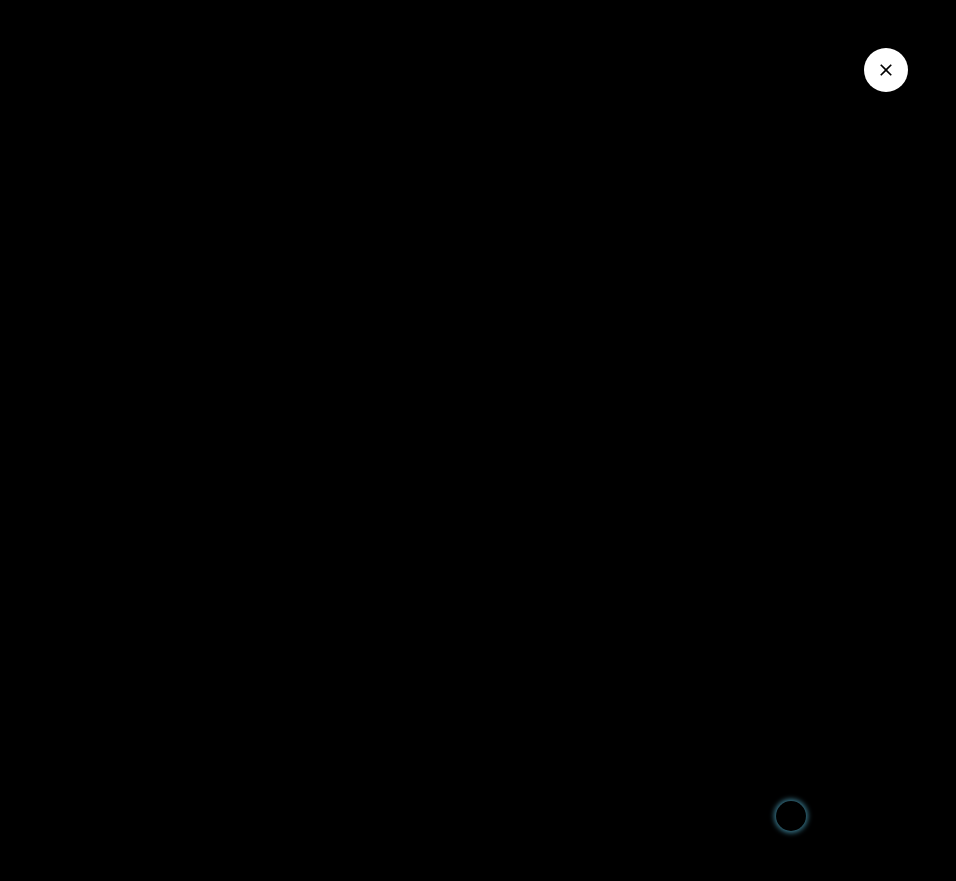 click 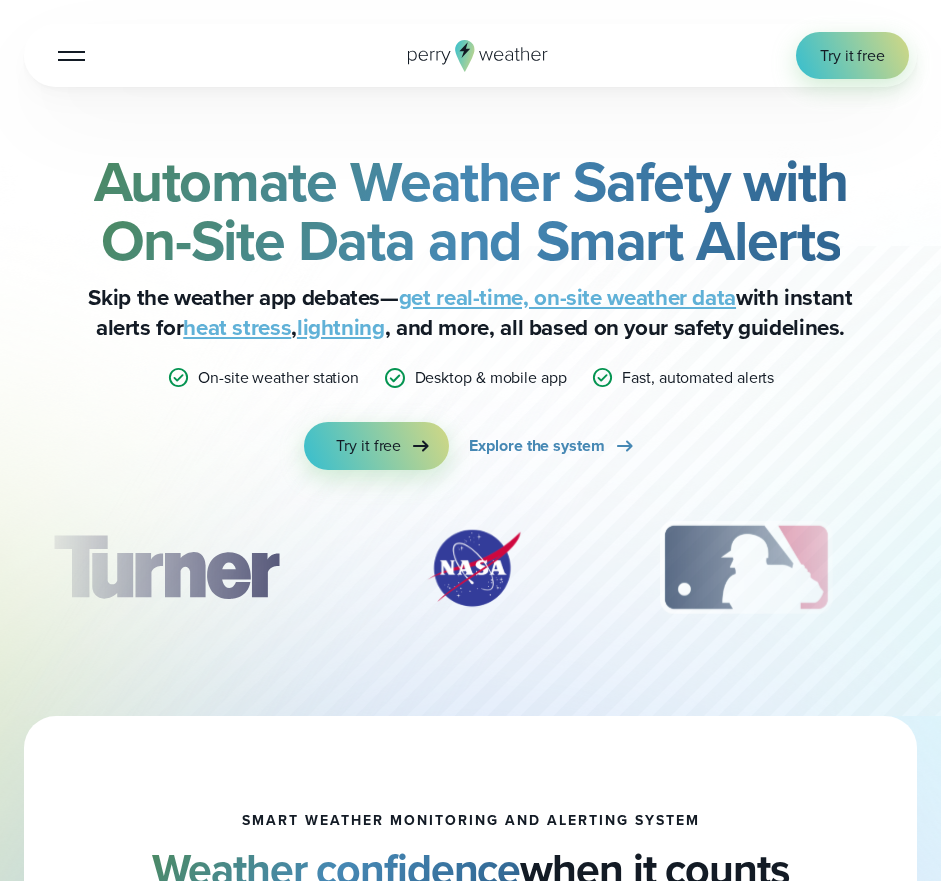 scroll, scrollTop: 4132, scrollLeft: 0, axis: vertical 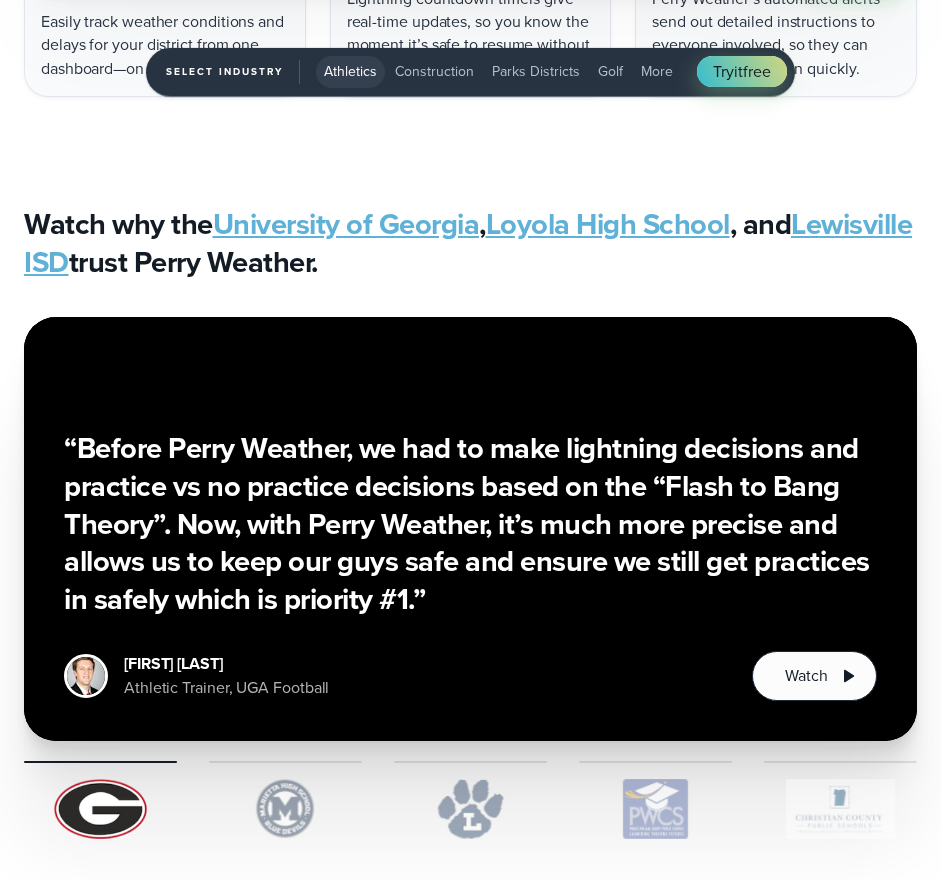 click on "University of Georgia" at bounding box center [346, 224] 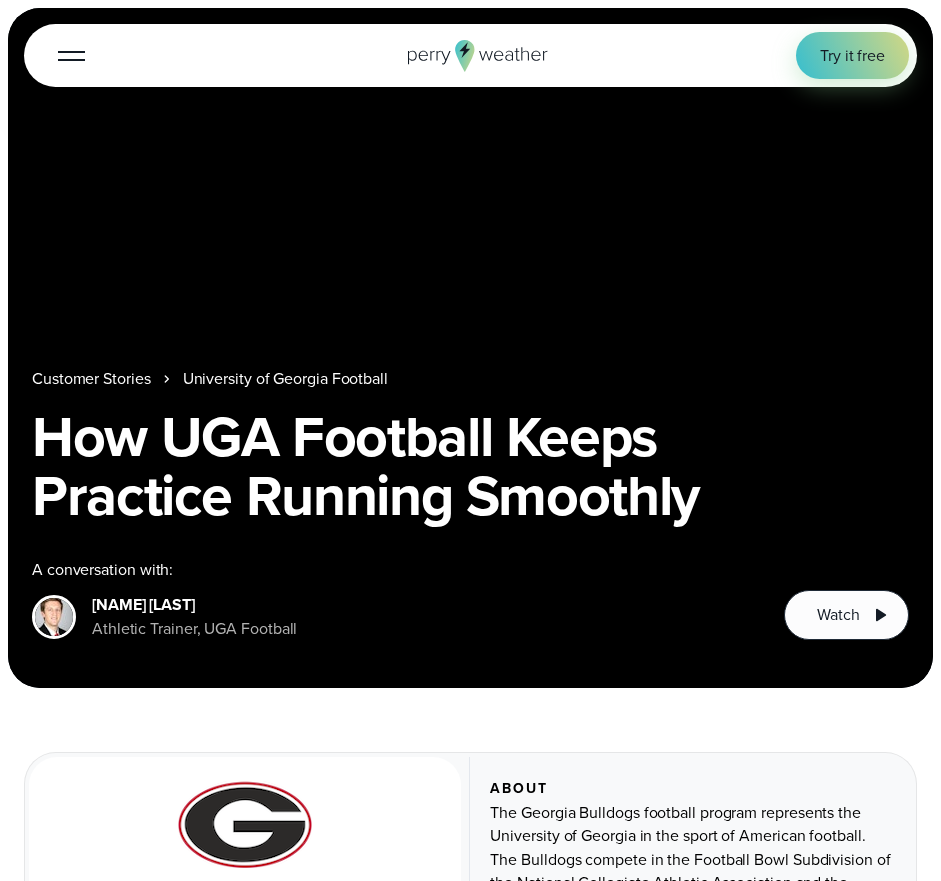 scroll, scrollTop: 0, scrollLeft: 0, axis: both 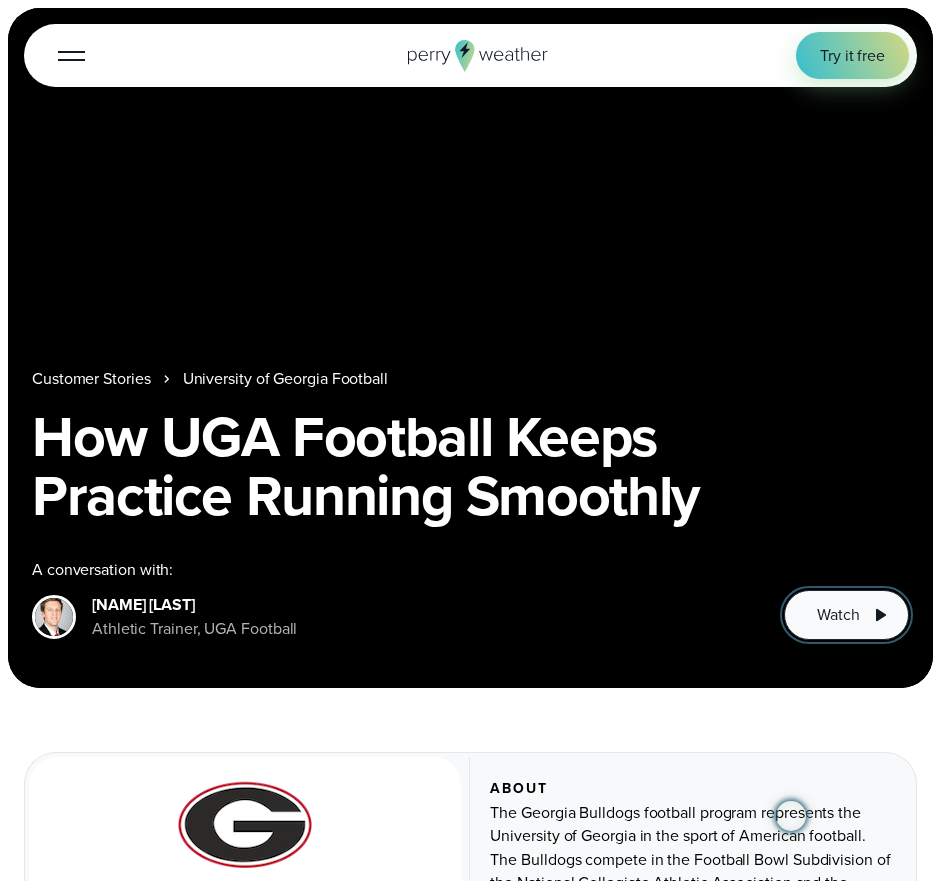 click on "Watch" at bounding box center (838, 614) 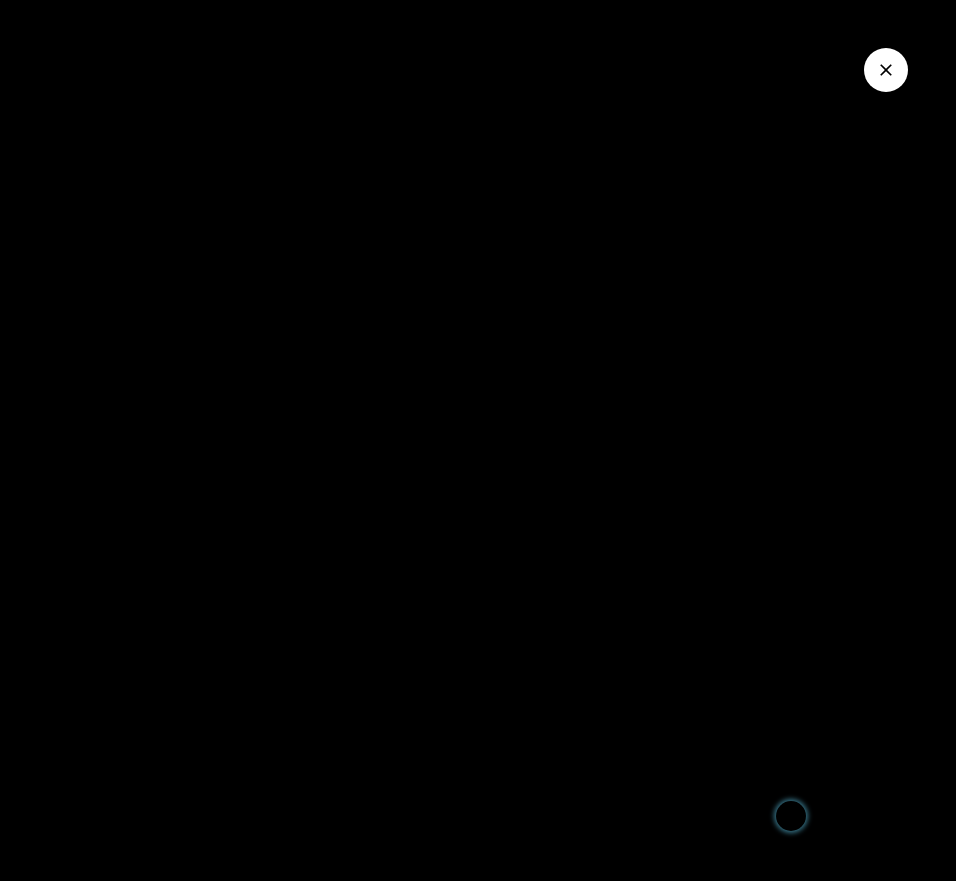 click 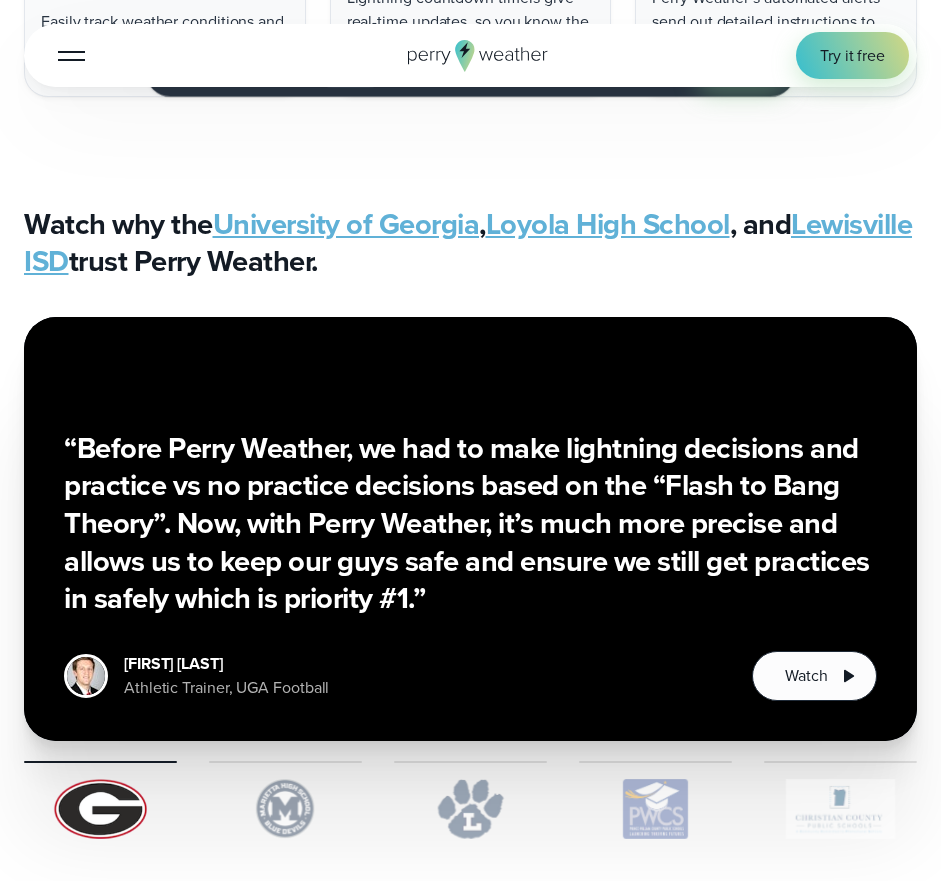 scroll, scrollTop: 4132, scrollLeft: 0, axis: vertical 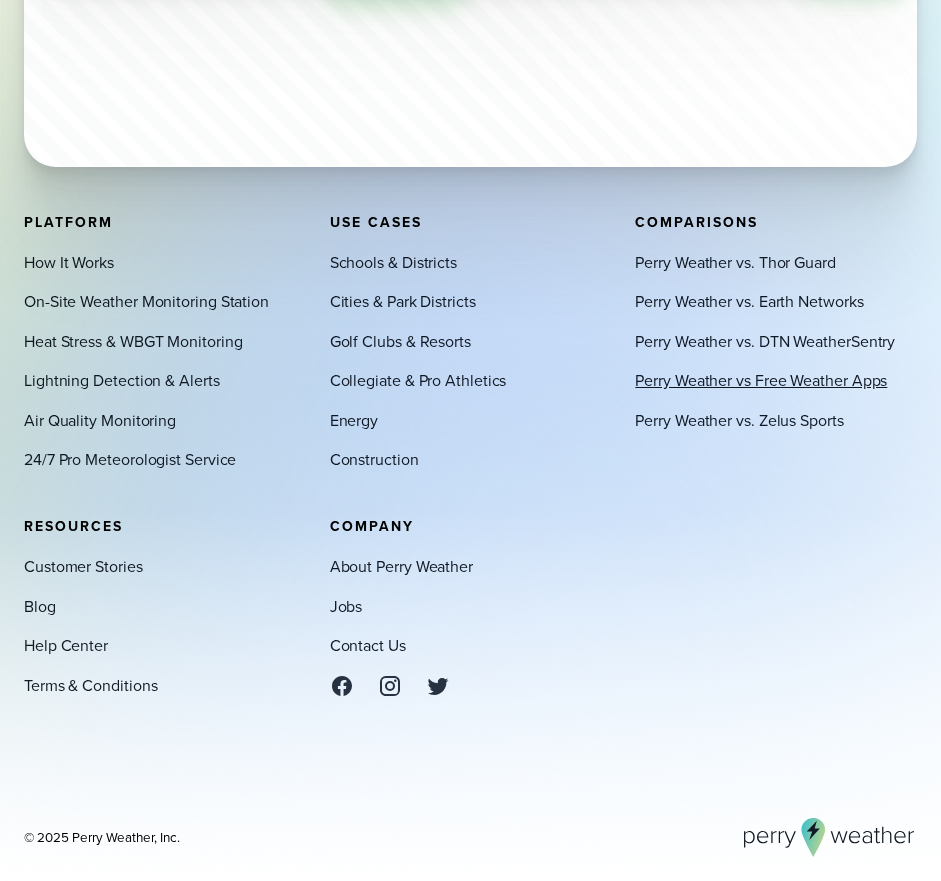 click on "Perry Weather vs Free Weather Apps" at bounding box center (761, 380) 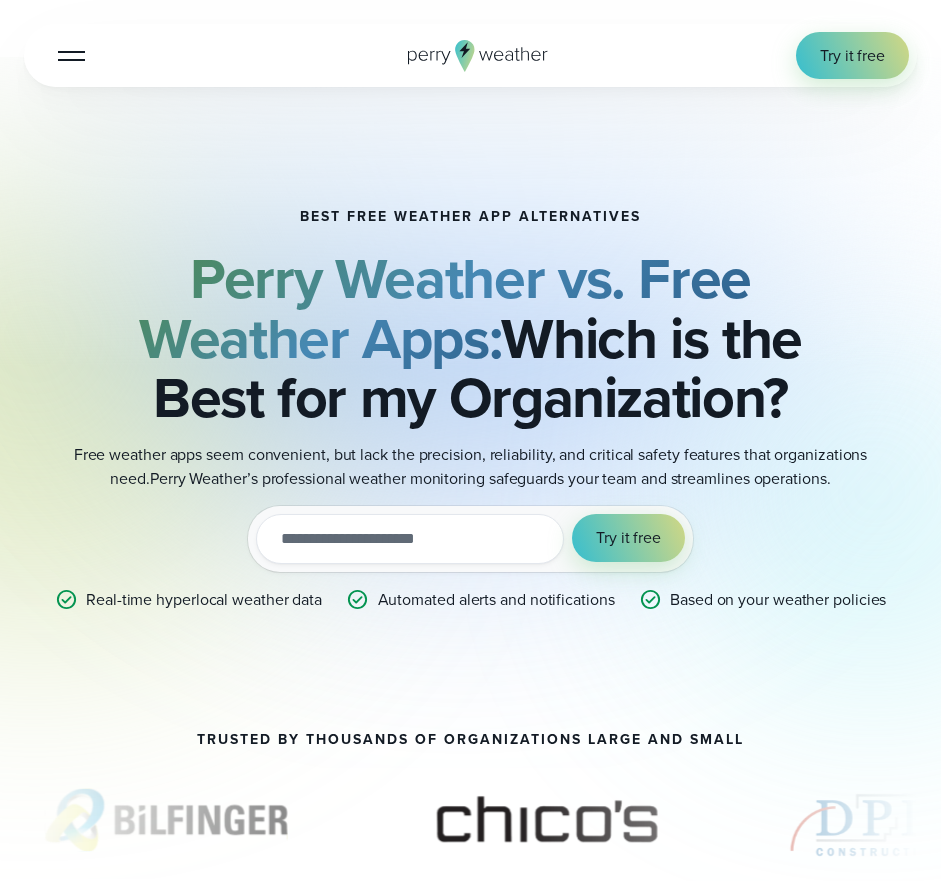scroll, scrollTop: 0, scrollLeft: 0, axis: both 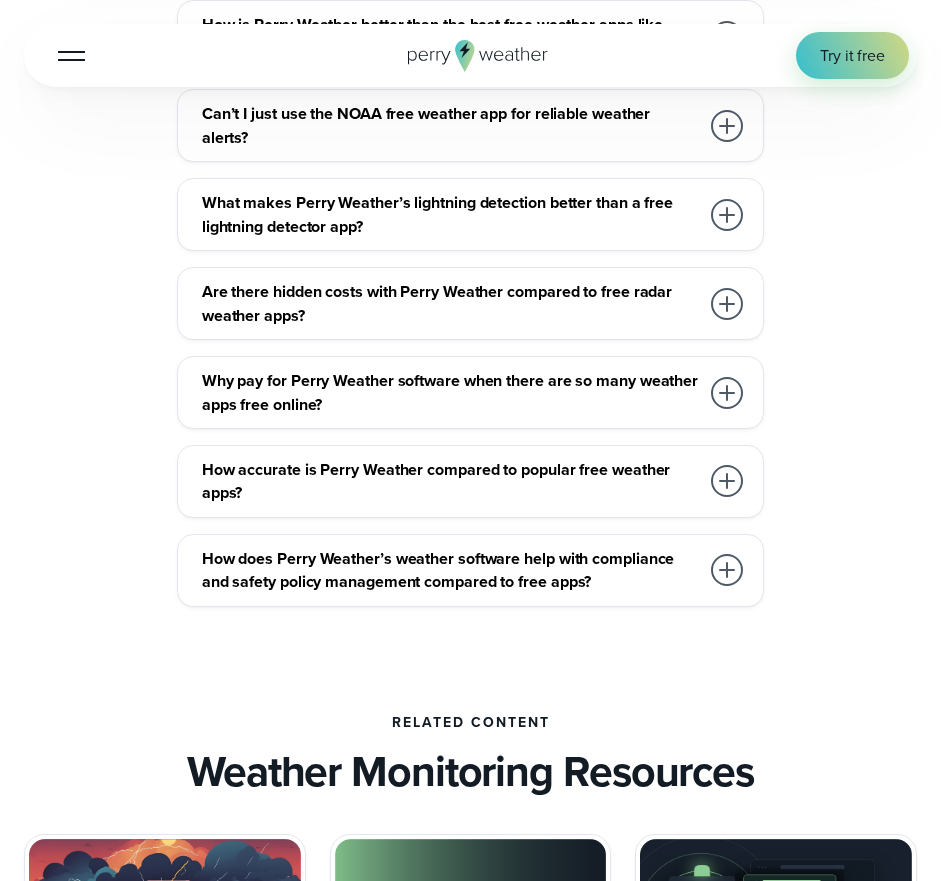 click at bounding box center [727, 126] 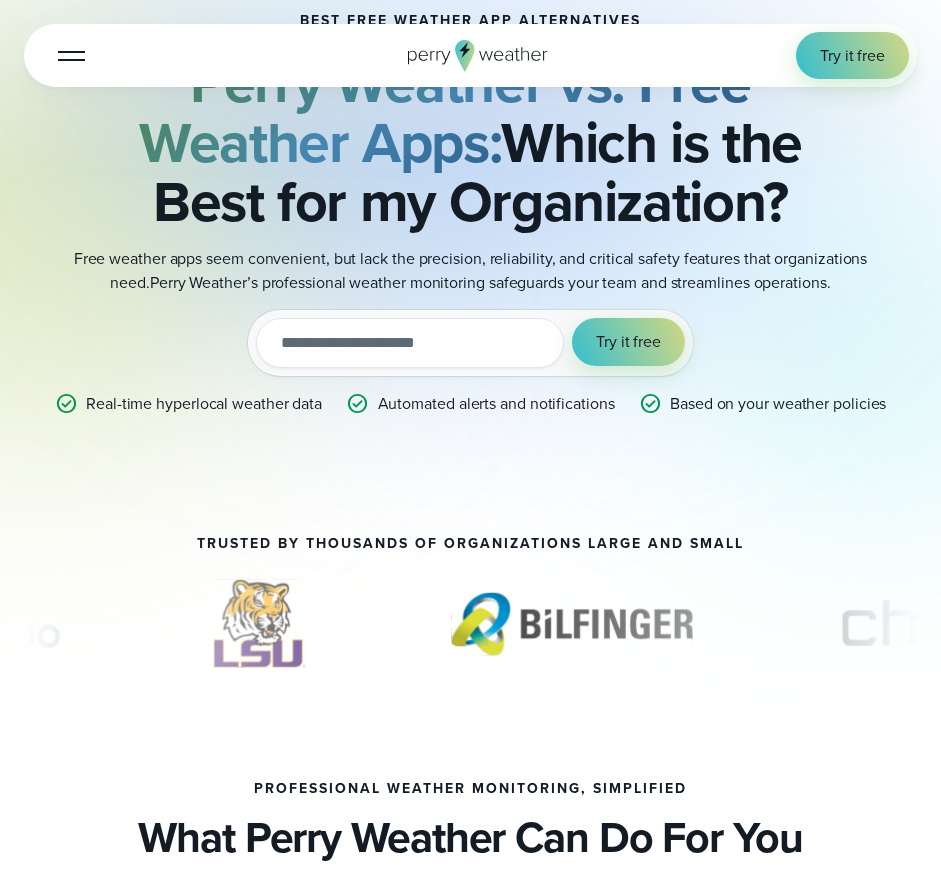 scroll, scrollTop: 0, scrollLeft: 0, axis: both 